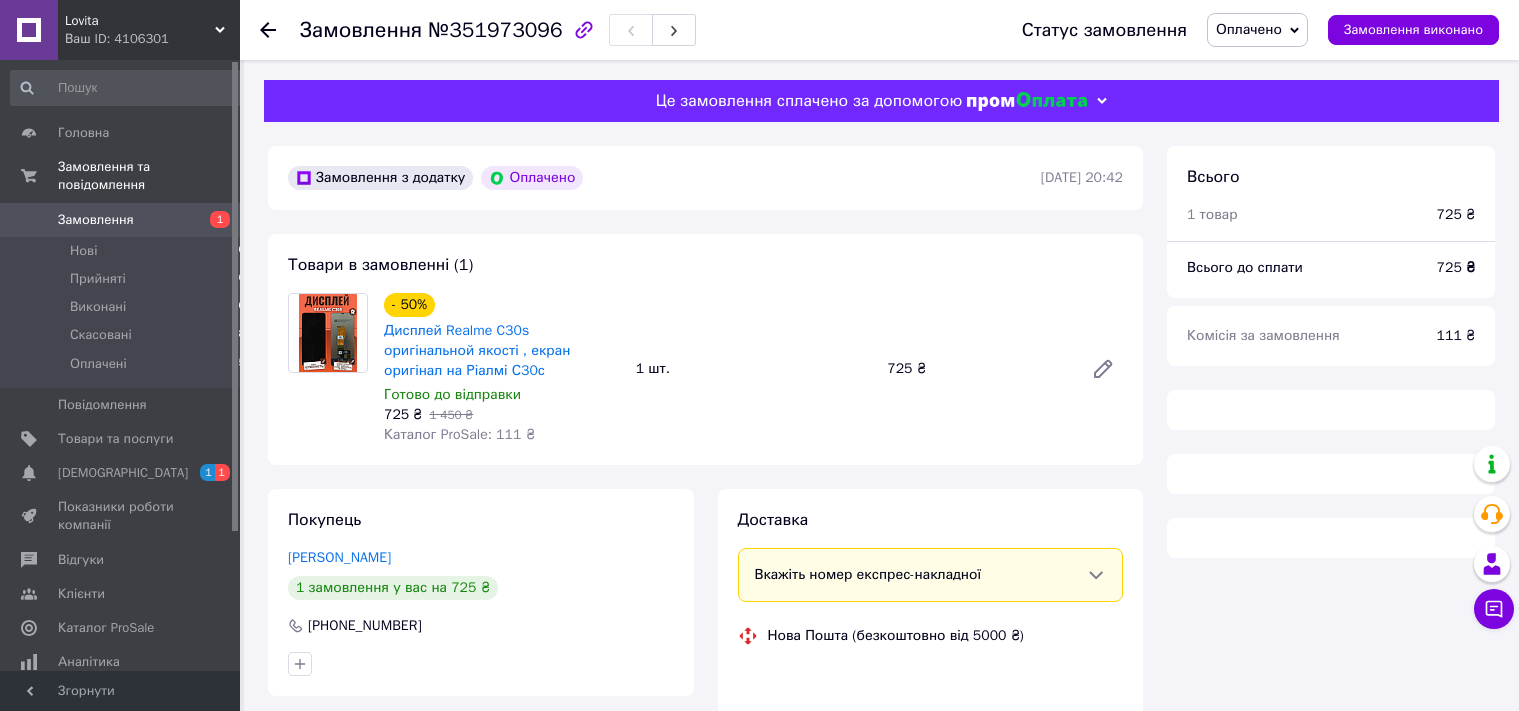 scroll, scrollTop: 0, scrollLeft: 0, axis: both 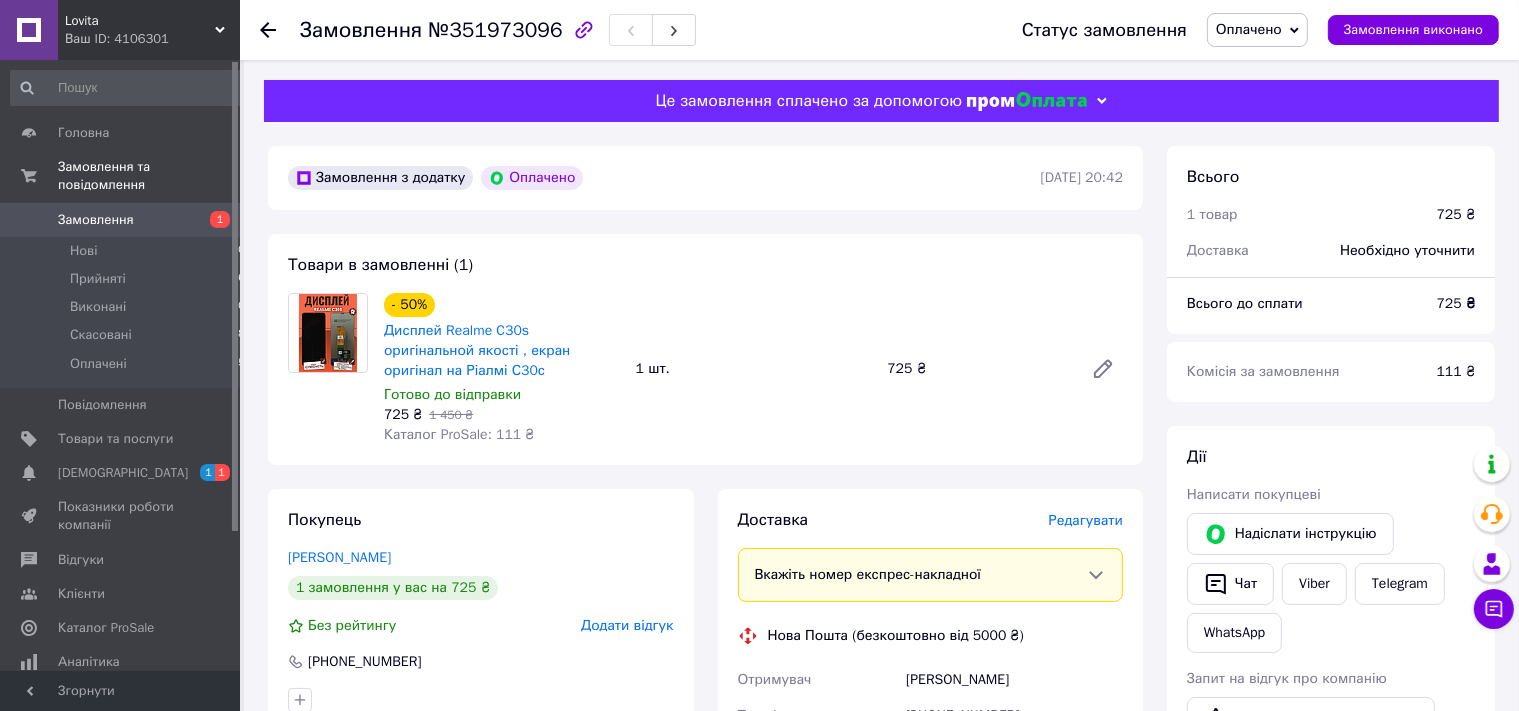 click on "Замовлення" at bounding box center (121, 220) 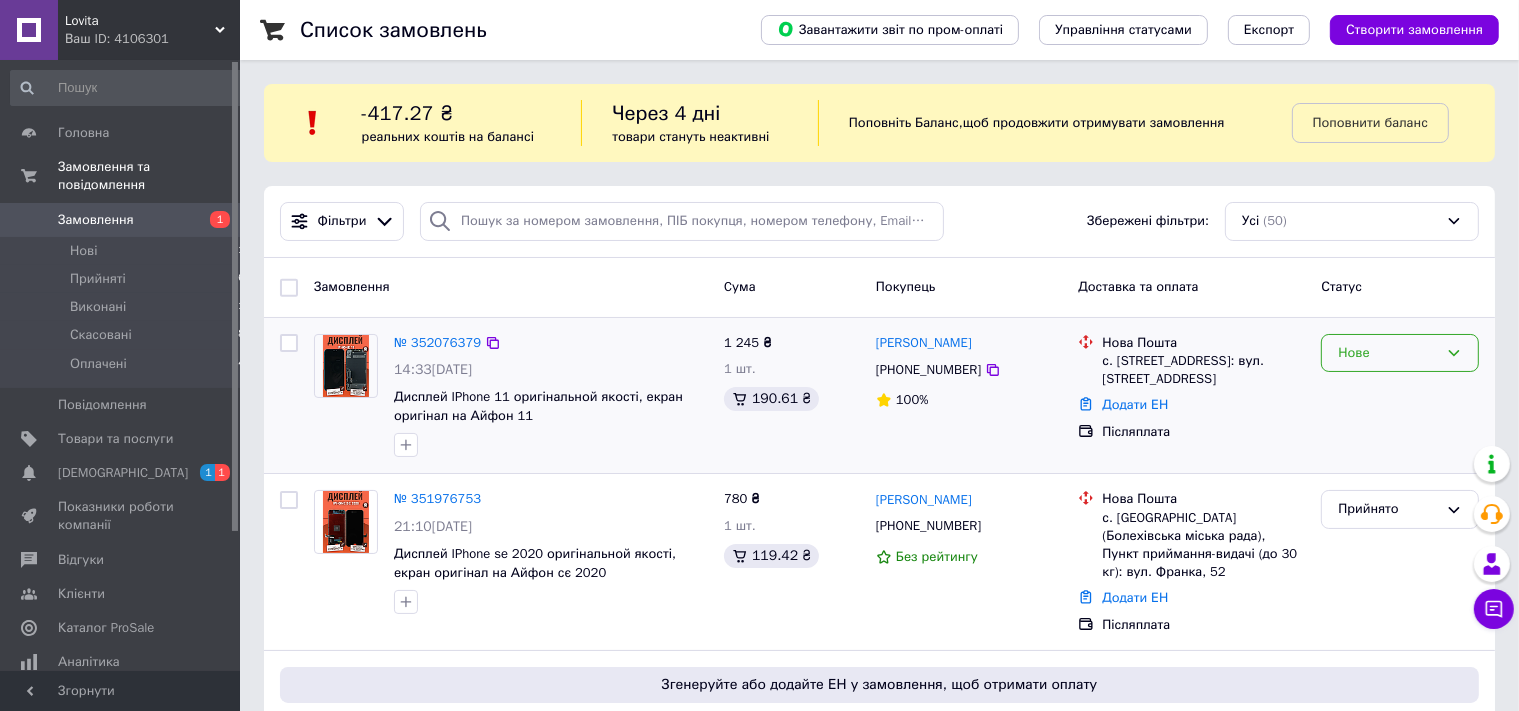 click on "Нове" at bounding box center [1388, 353] 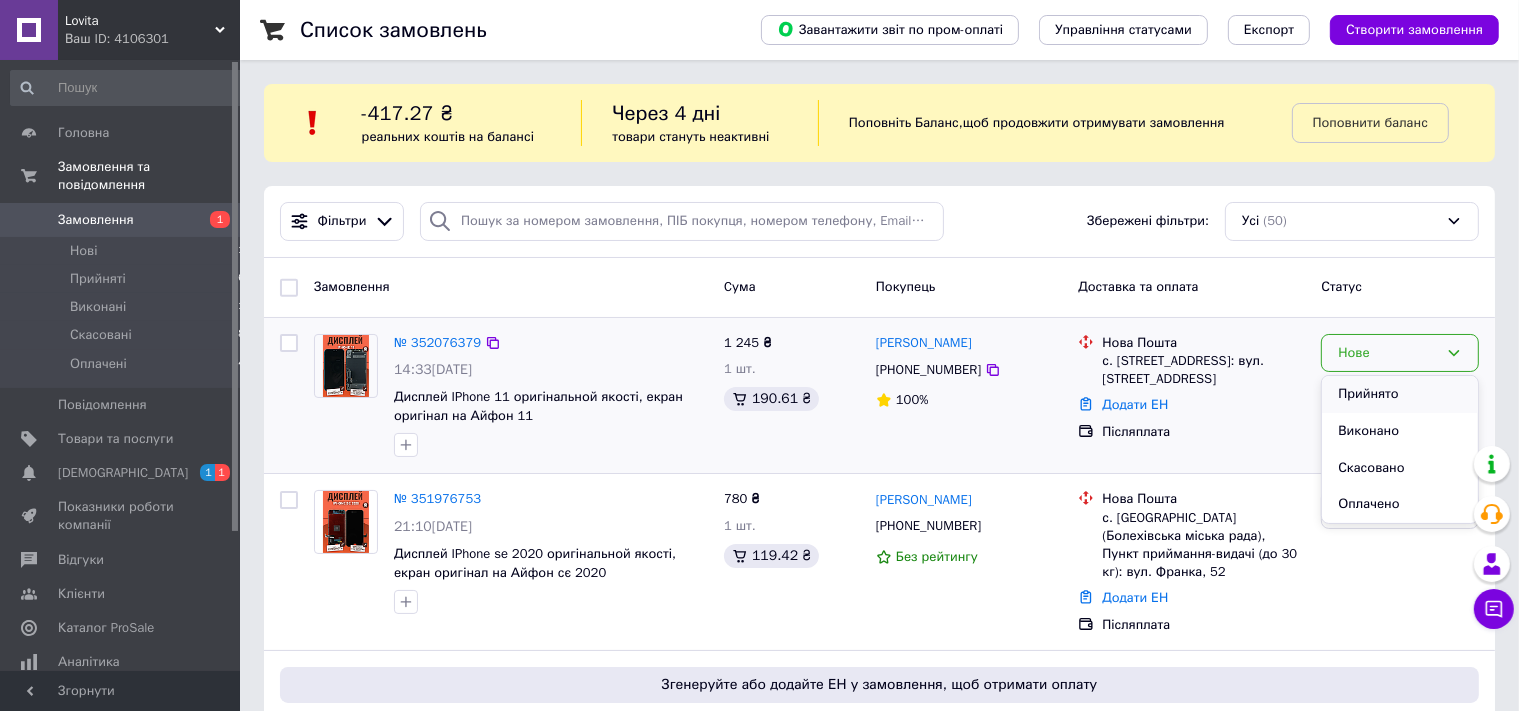 click on "Прийнято" at bounding box center (1400, 394) 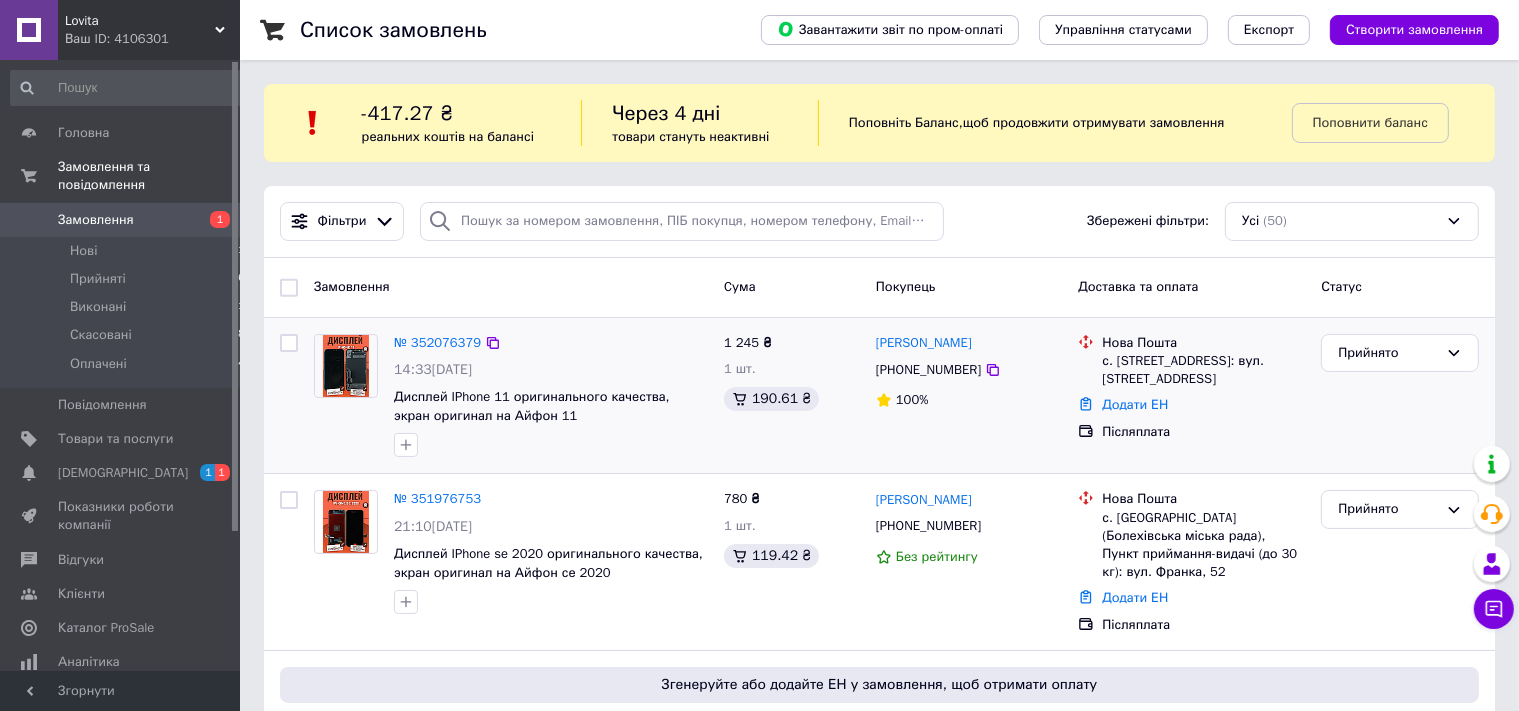 click on "№ 352076379" at bounding box center (437, 342) 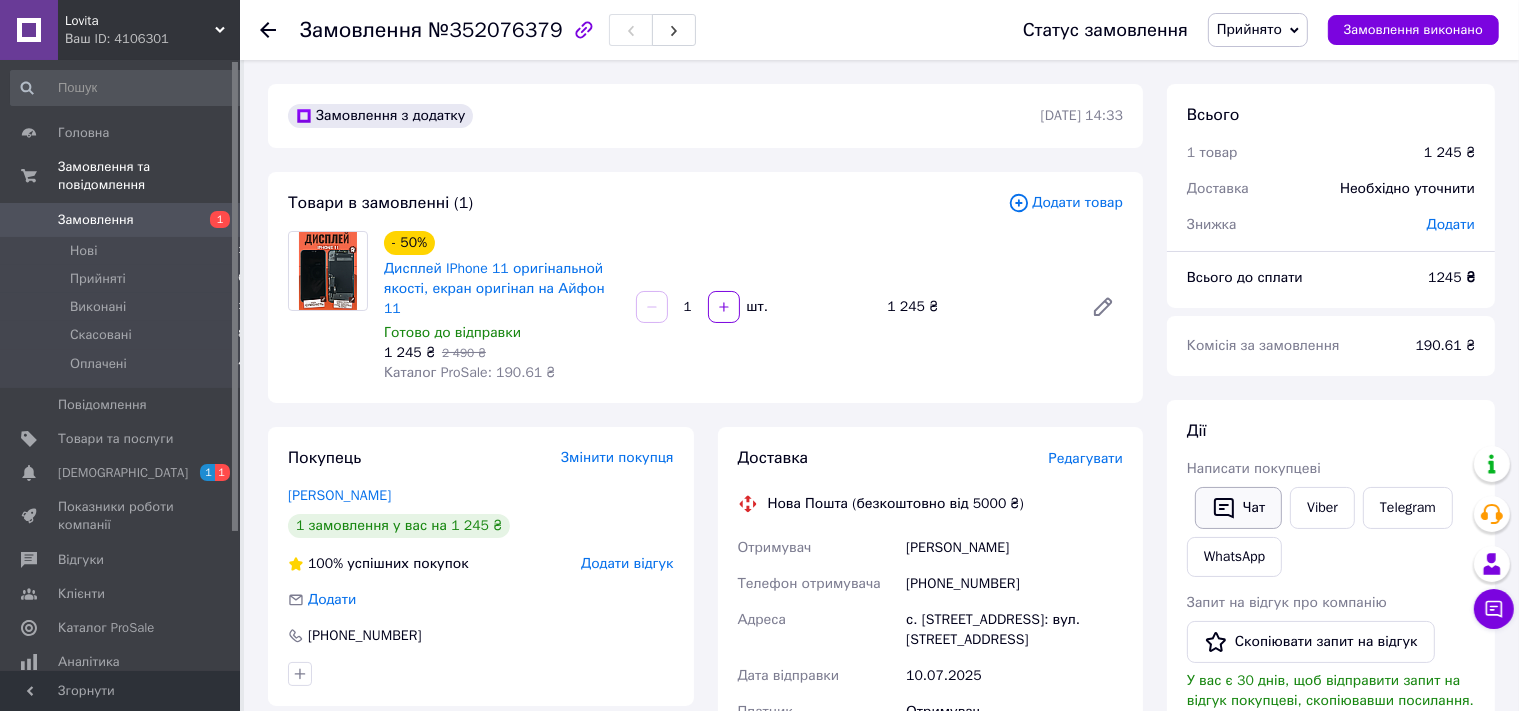 click on "Чат" at bounding box center (1238, 508) 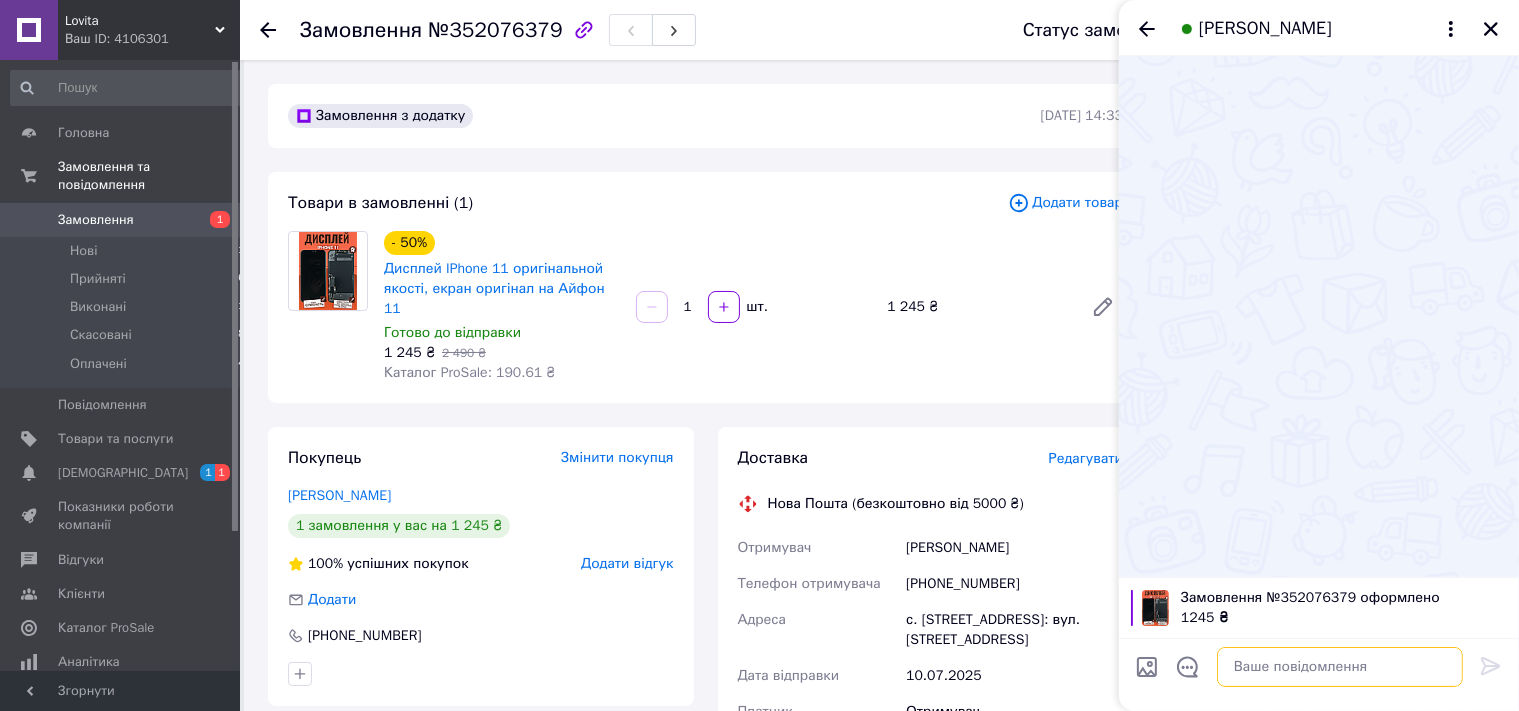 click at bounding box center [1340, 667] 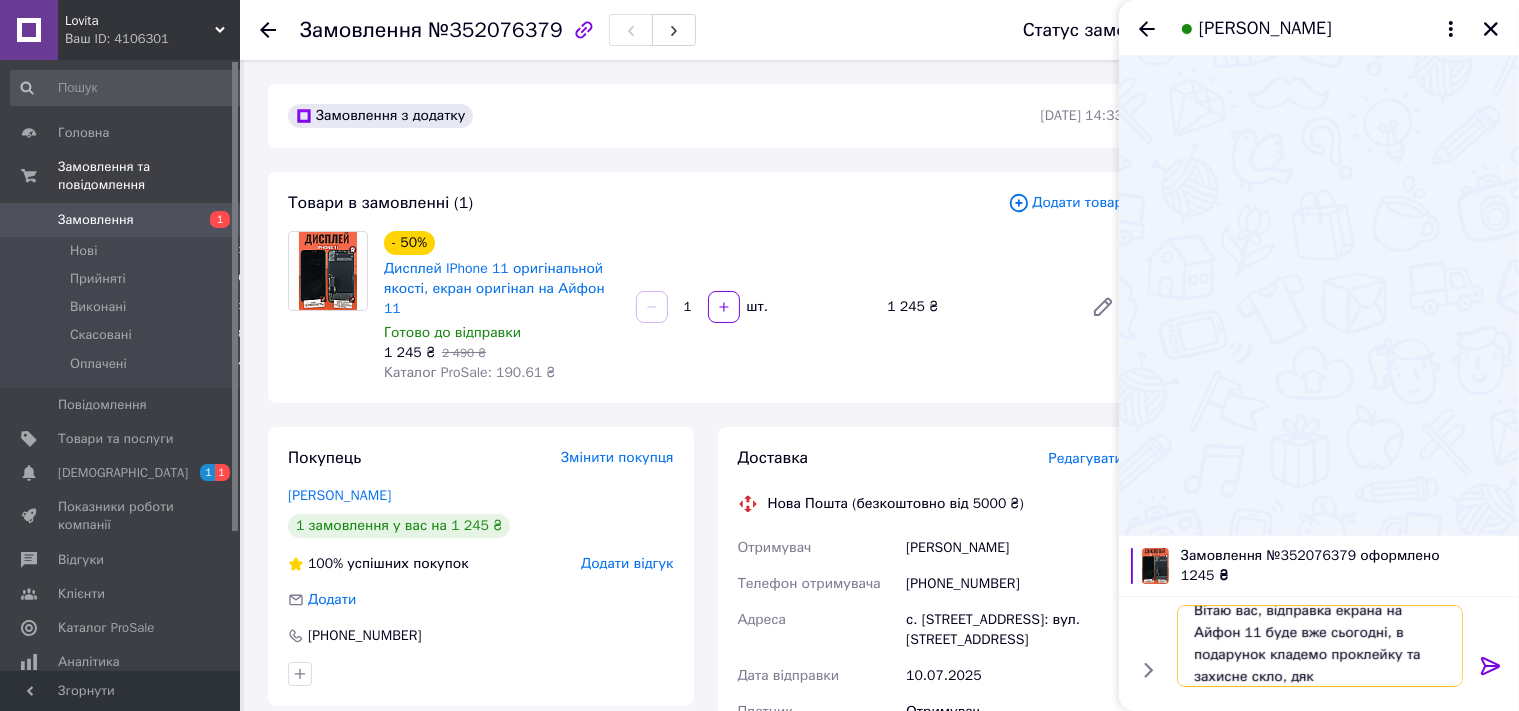 scroll, scrollTop: 2, scrollLeft: 0, axis: vertical 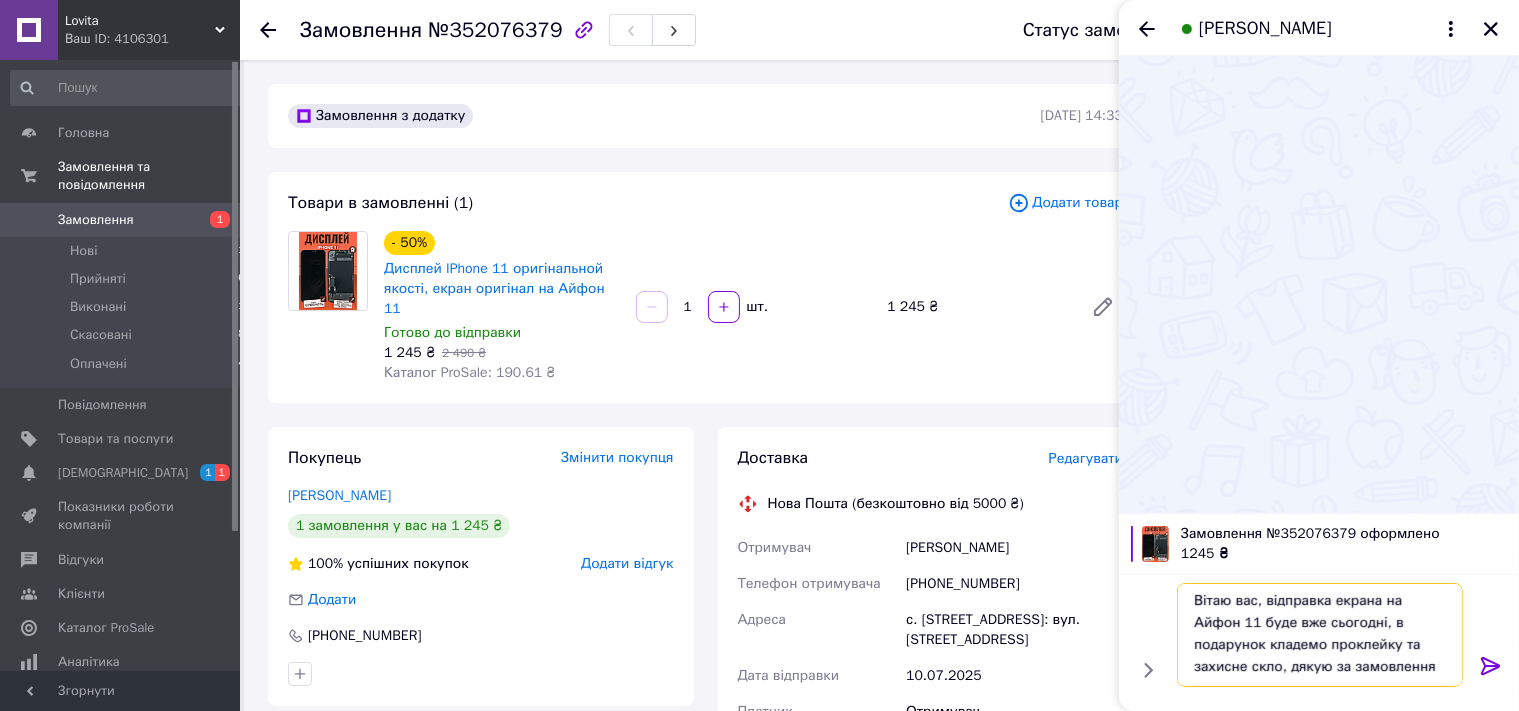 type on "Вітаю вас, відправка екрана на Айфон 11 буде вже сьогодні, в подарунок кладемо проклейку та захисне скло, дякую за замовлення)" 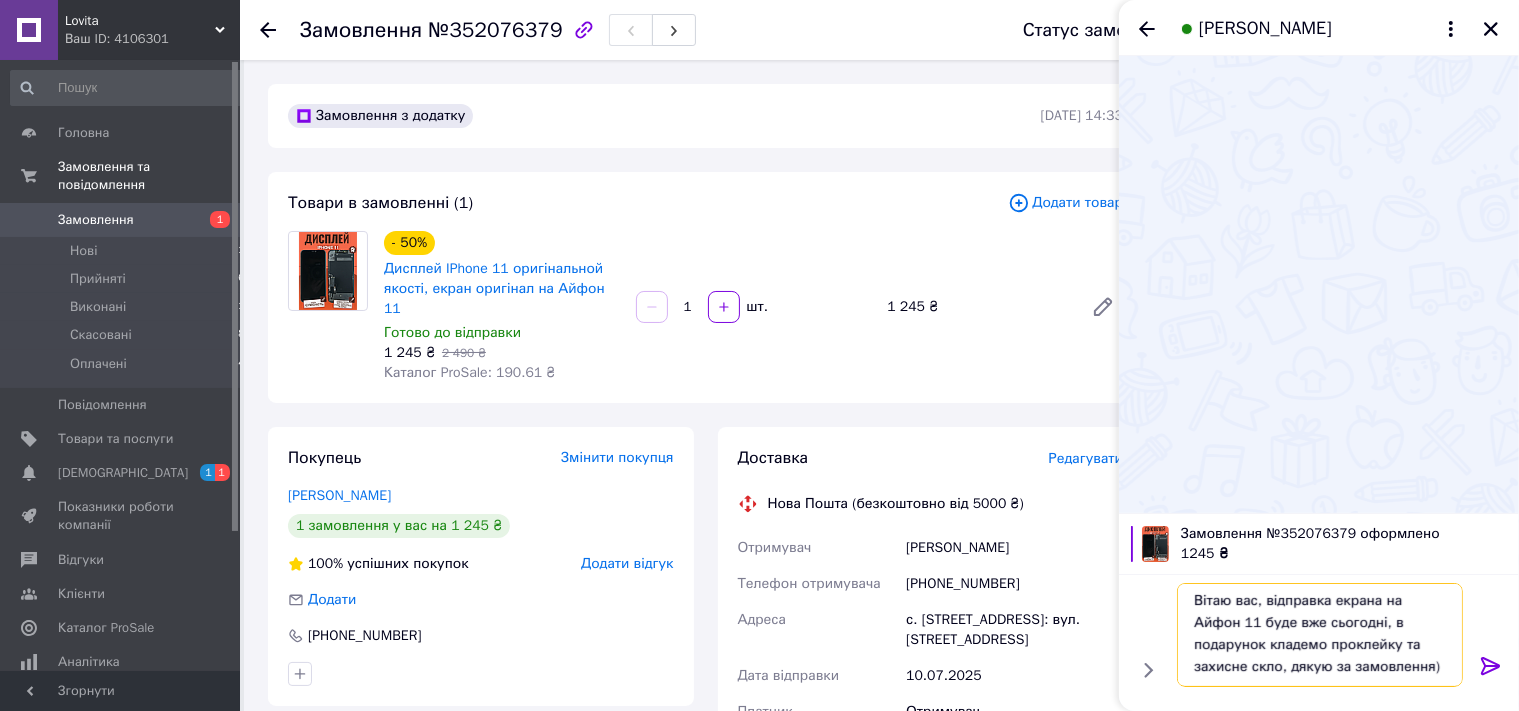type 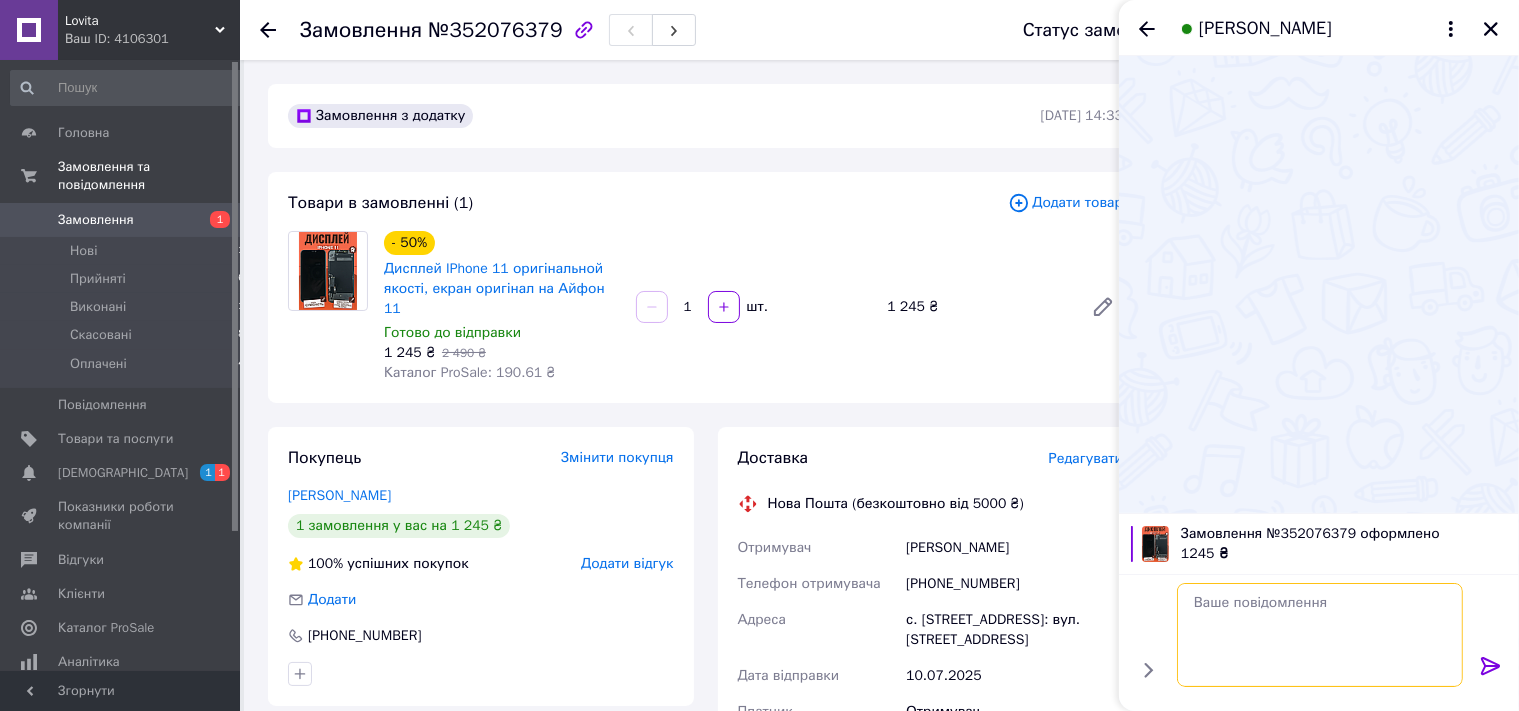 scroll, scrollTop: 0, scrollLeft: 0, axis: both 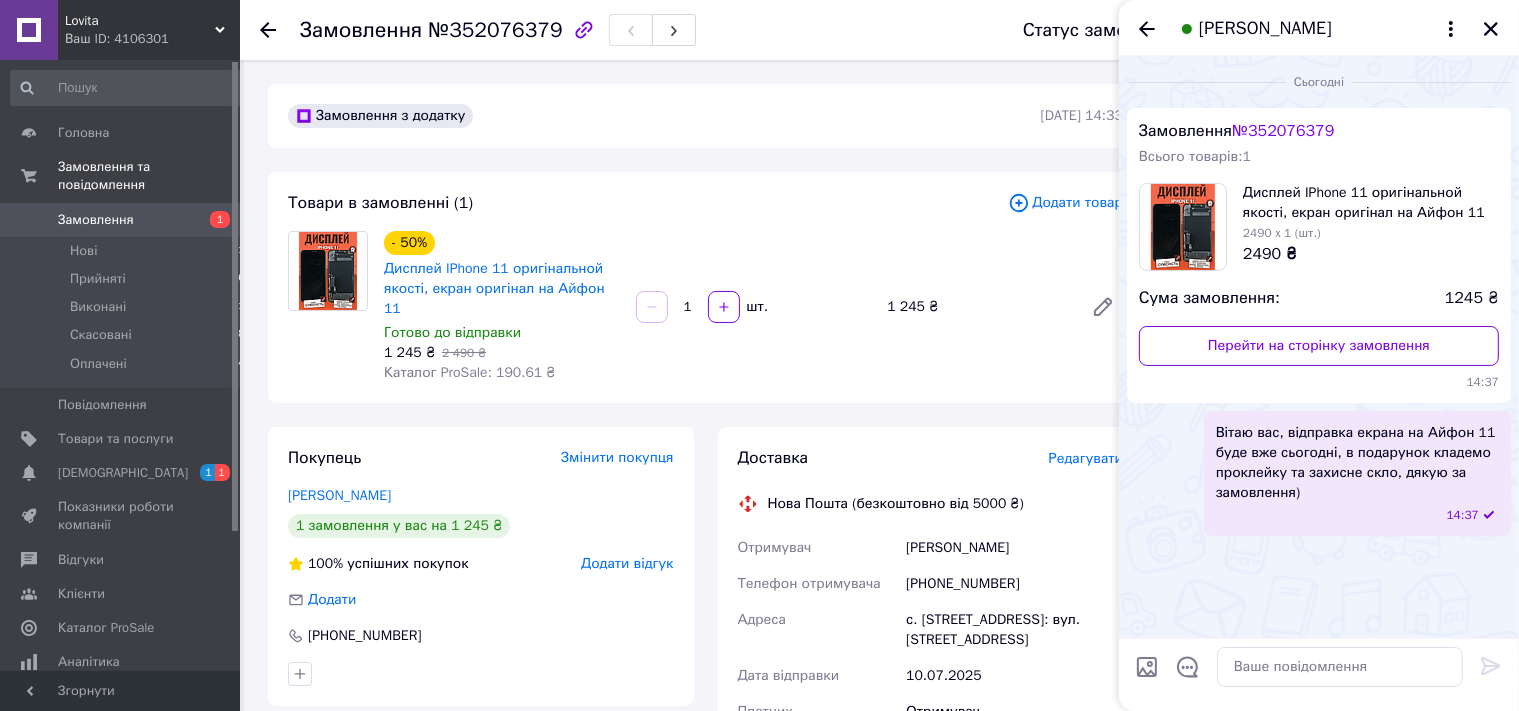 click at bounding box center [1491, 29] 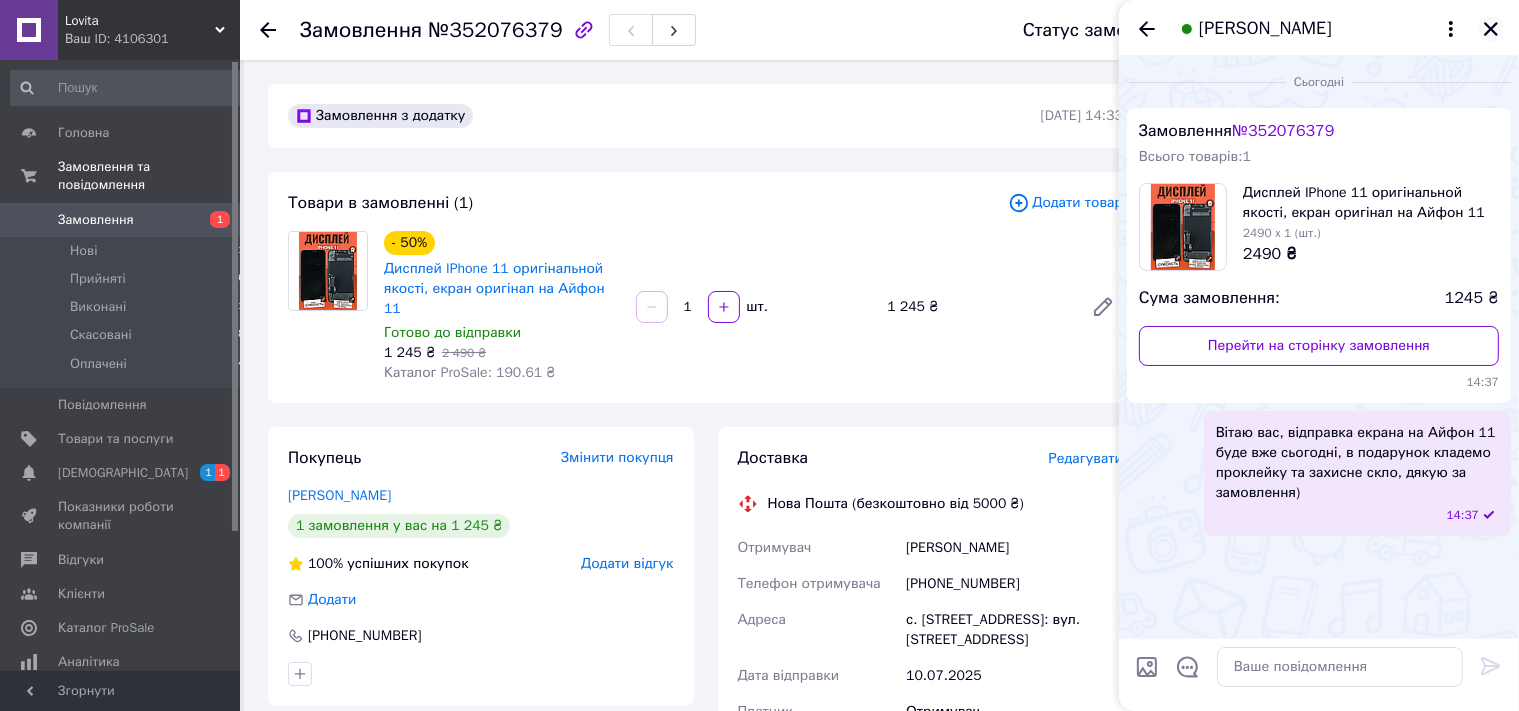 click 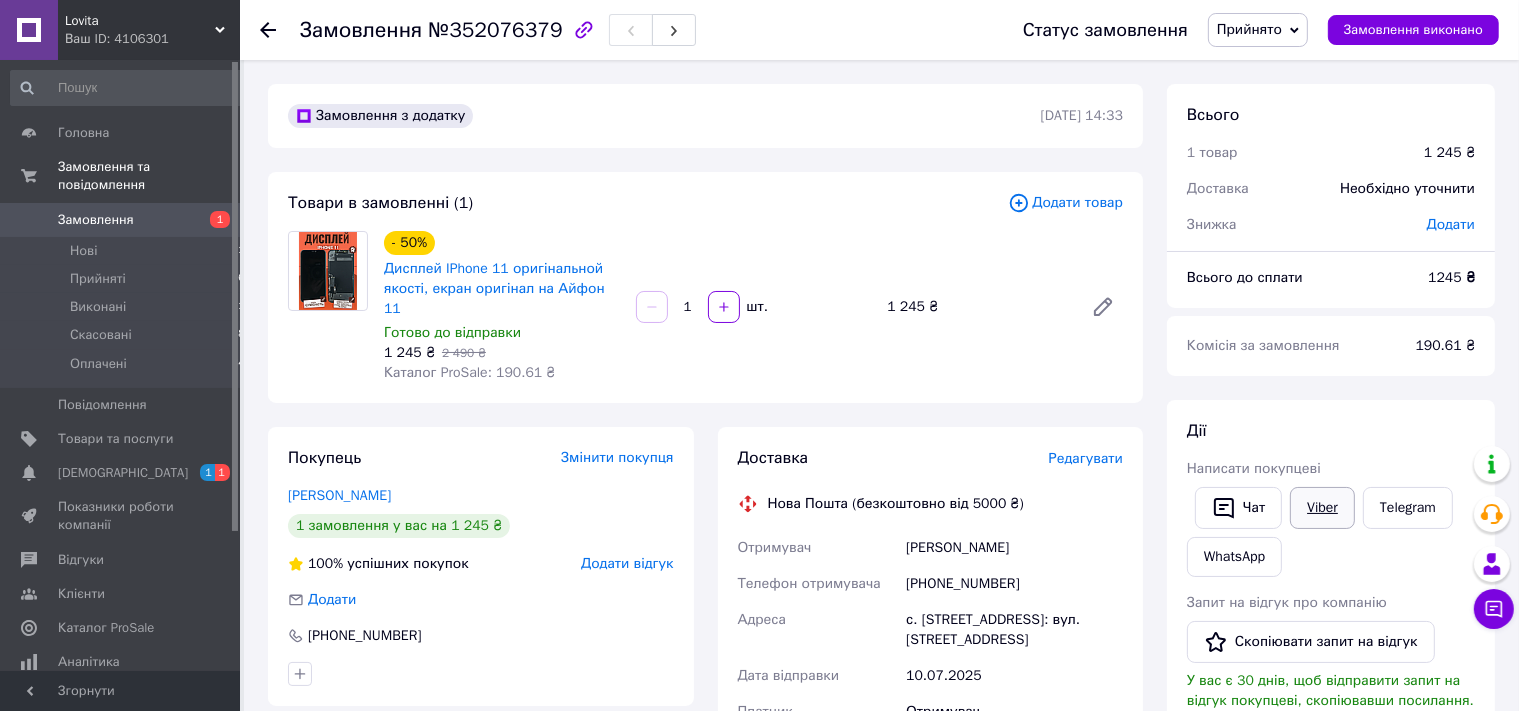 click on "Viber" at bounding box center (1322, 508) 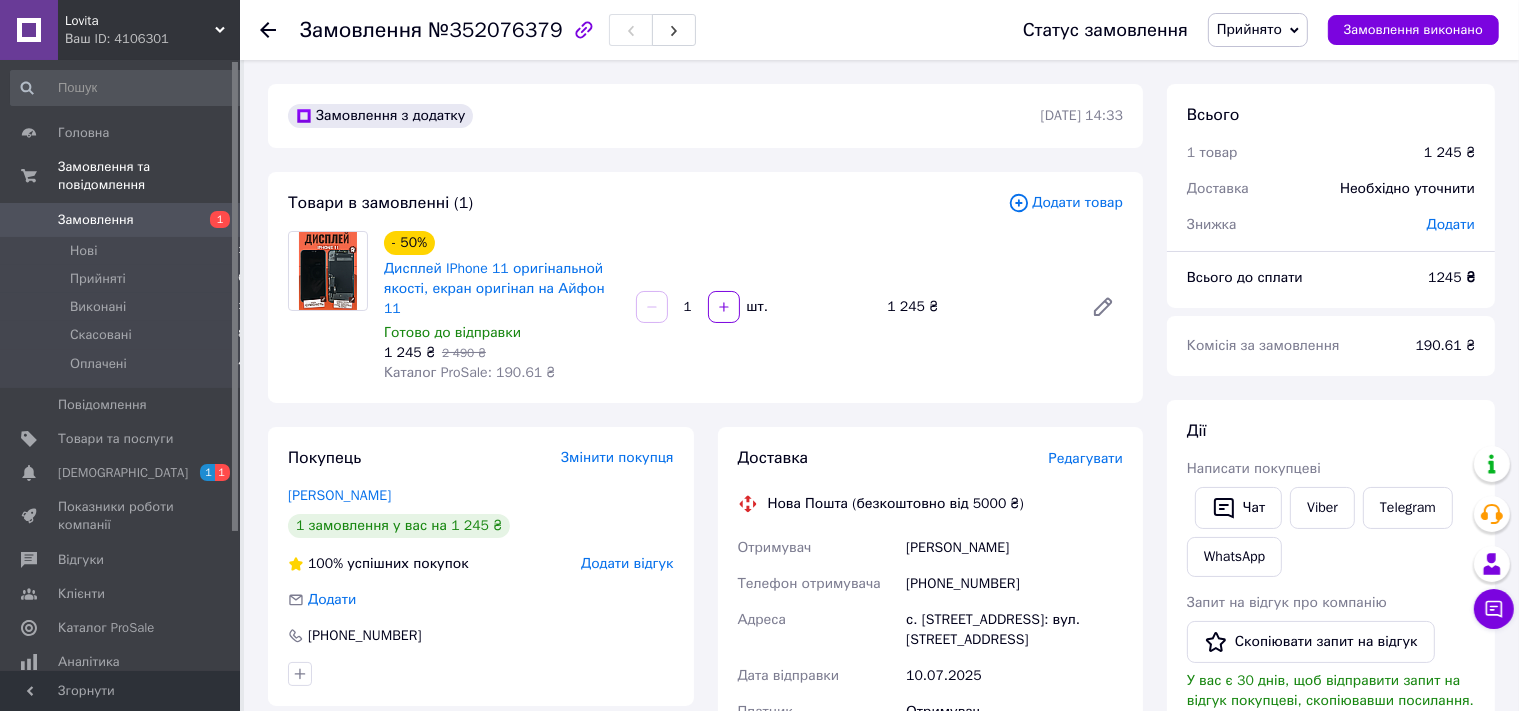 click on "Замовлення" at bounding box center (121, 220) 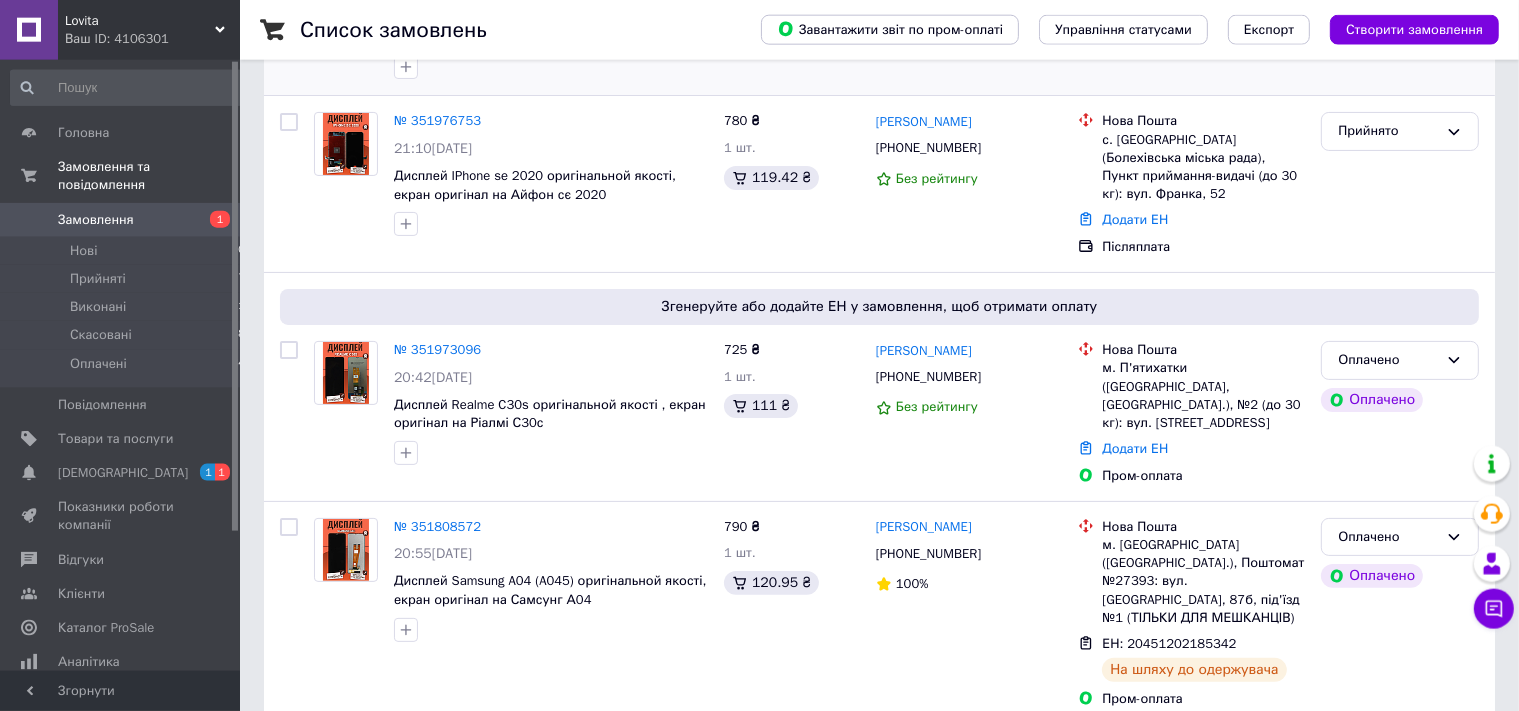 scroll, scrollTop: 422, scrollLeft: 0, axis: vertical 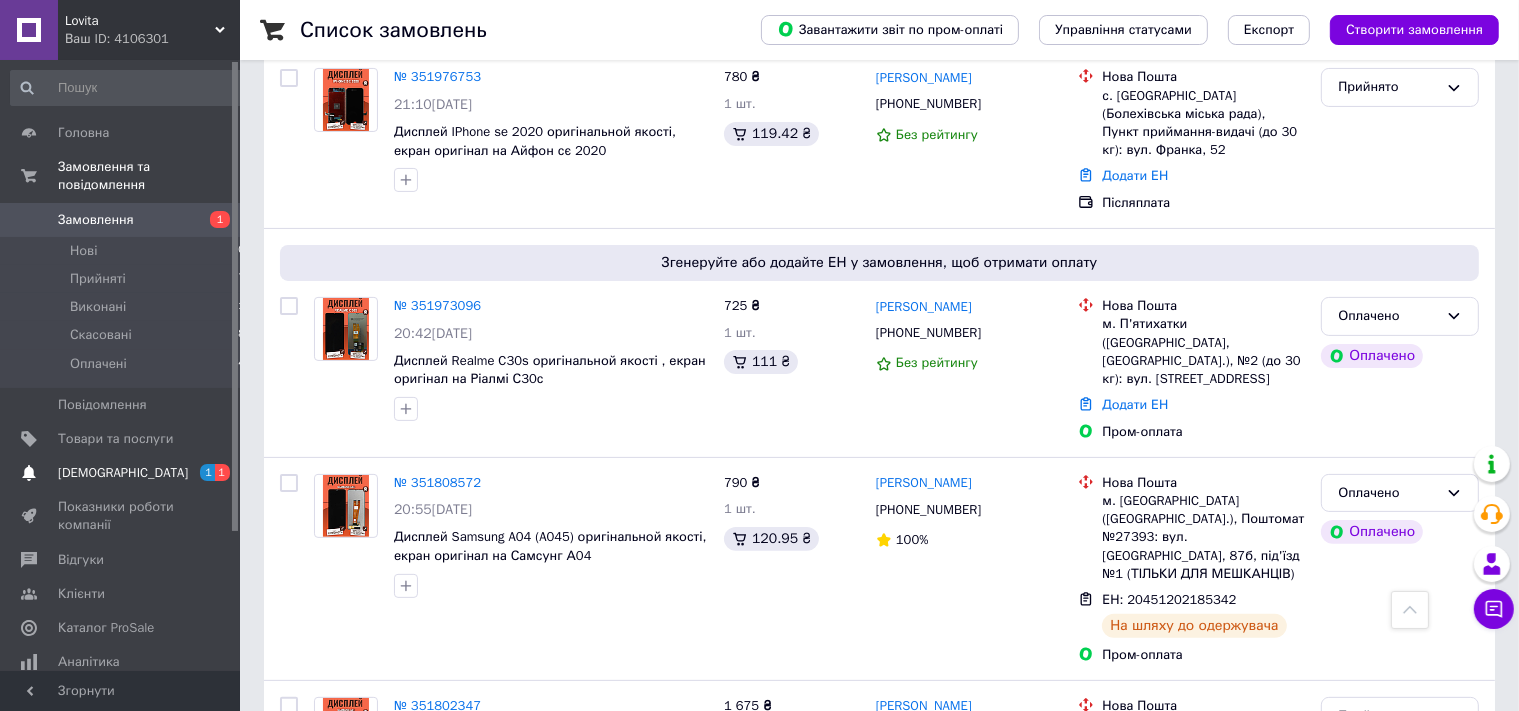 click on "[DEMOGRAPHIC_DATA]" at bounding box center (121, 473) 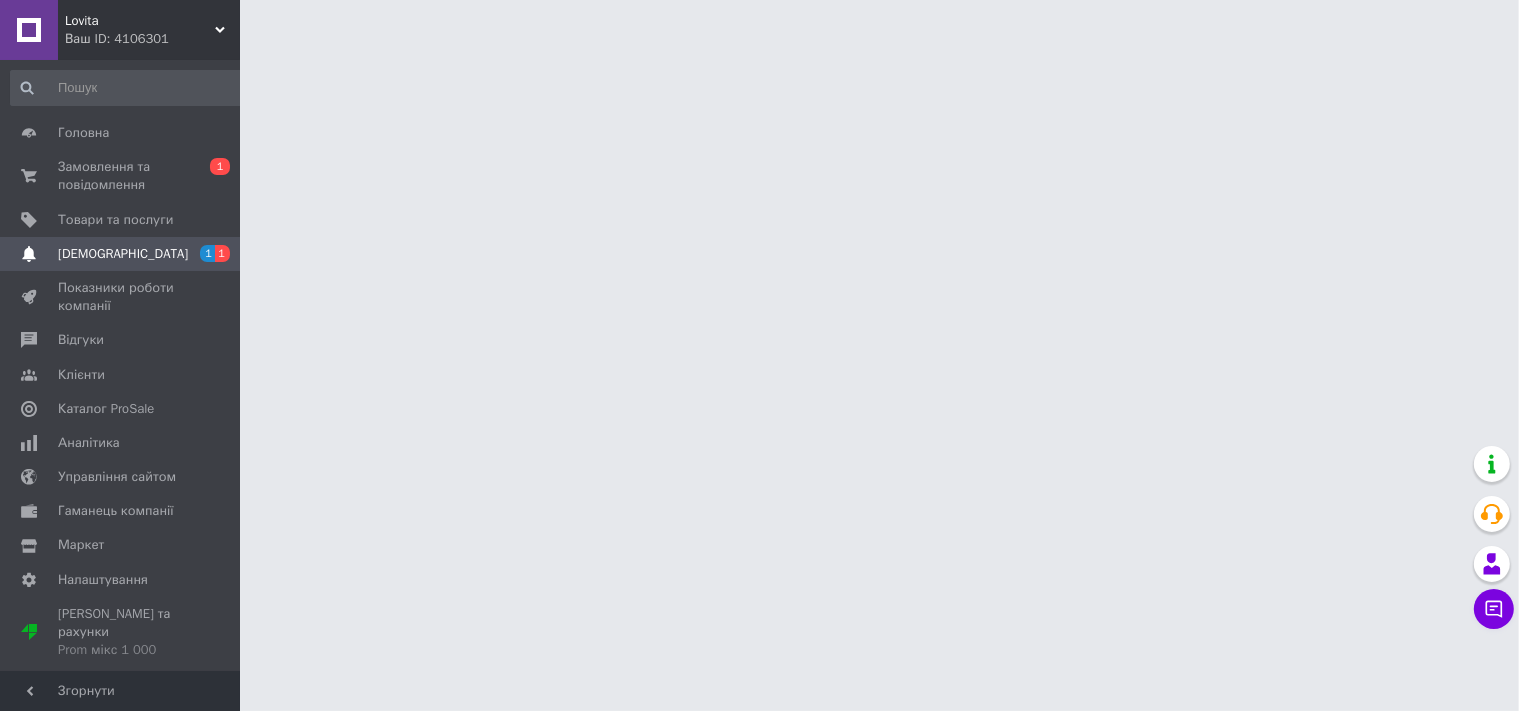 scroll, scrollTop: 0, scrollLeft: 0, axis: both 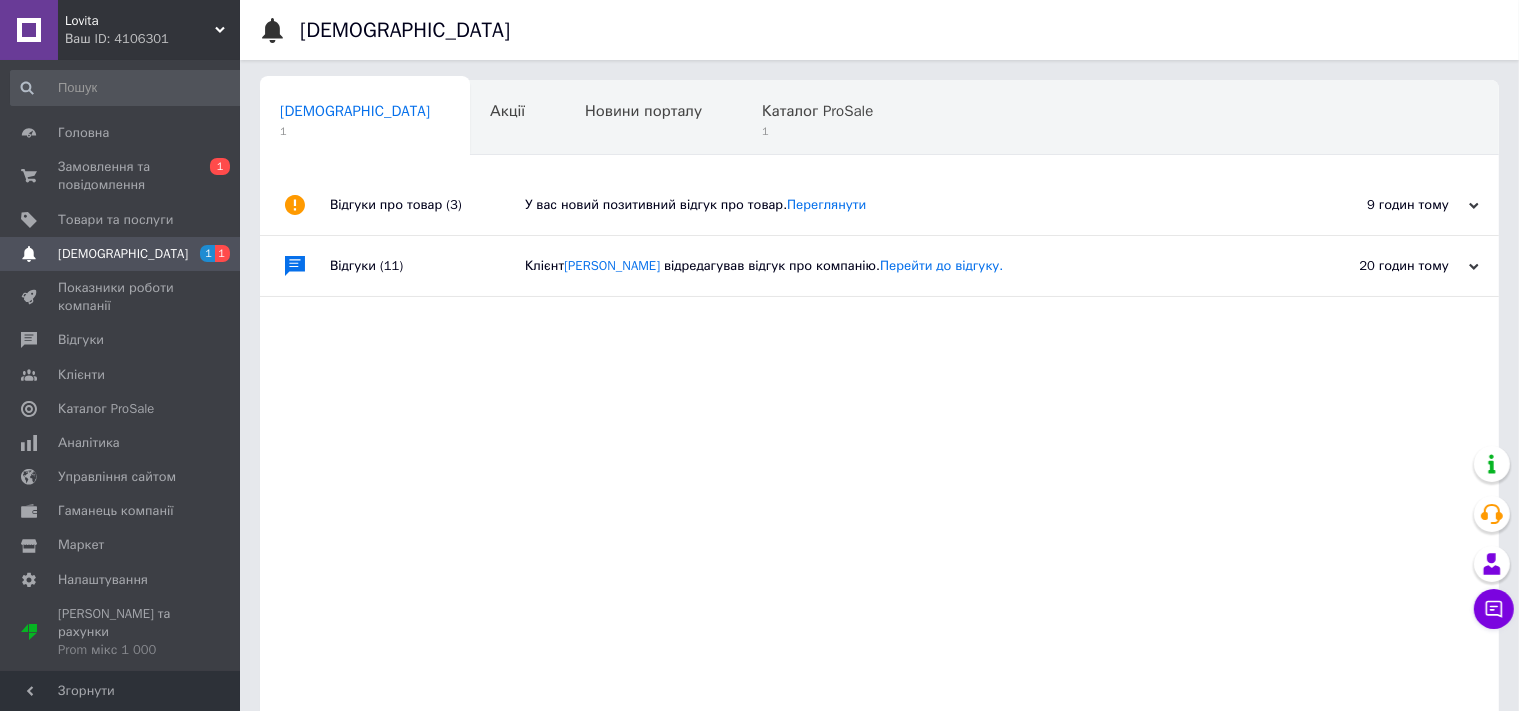 click on "У вас новий позитивний відгук про товар.  Переглянути" at bounding box center (902, 205) 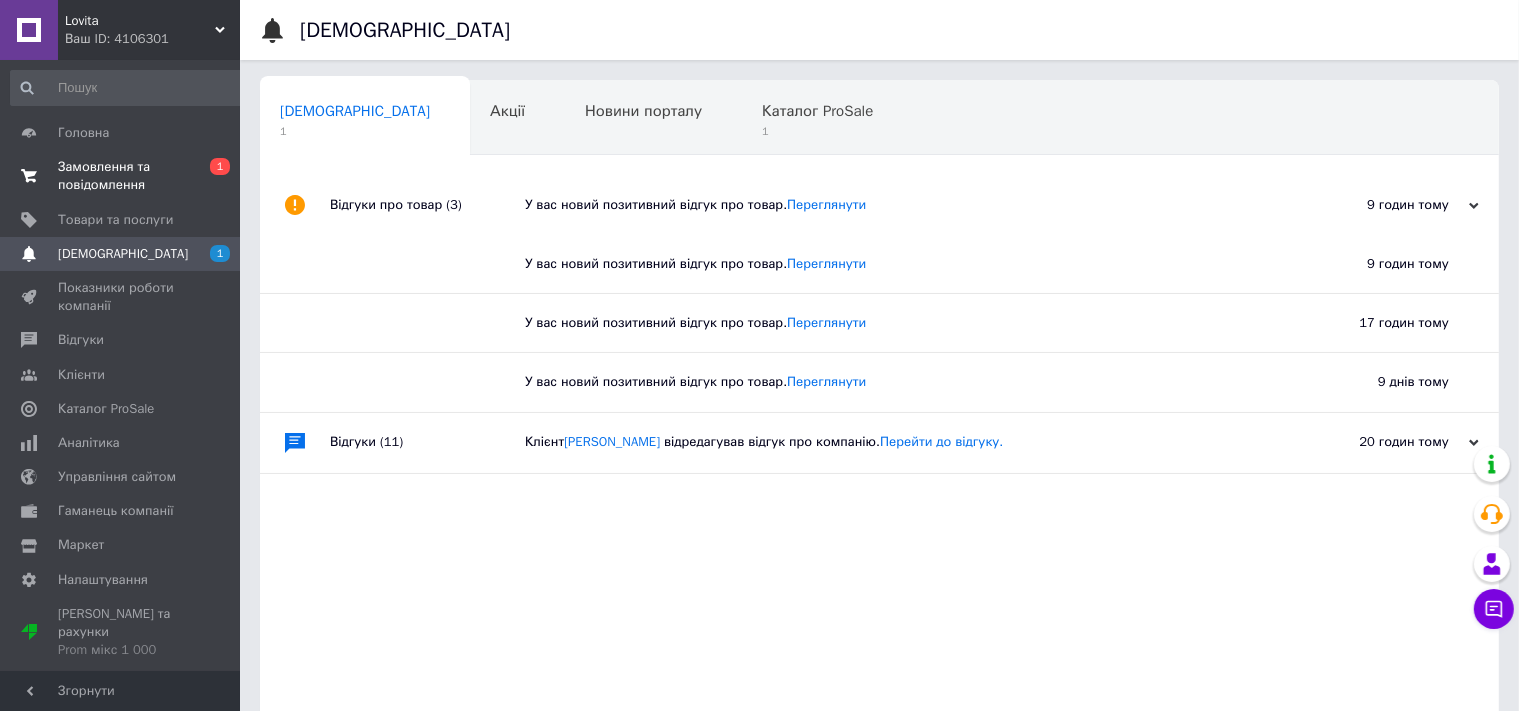 click on "Замовлення та повідомлення" at bounding box center (121, 176) 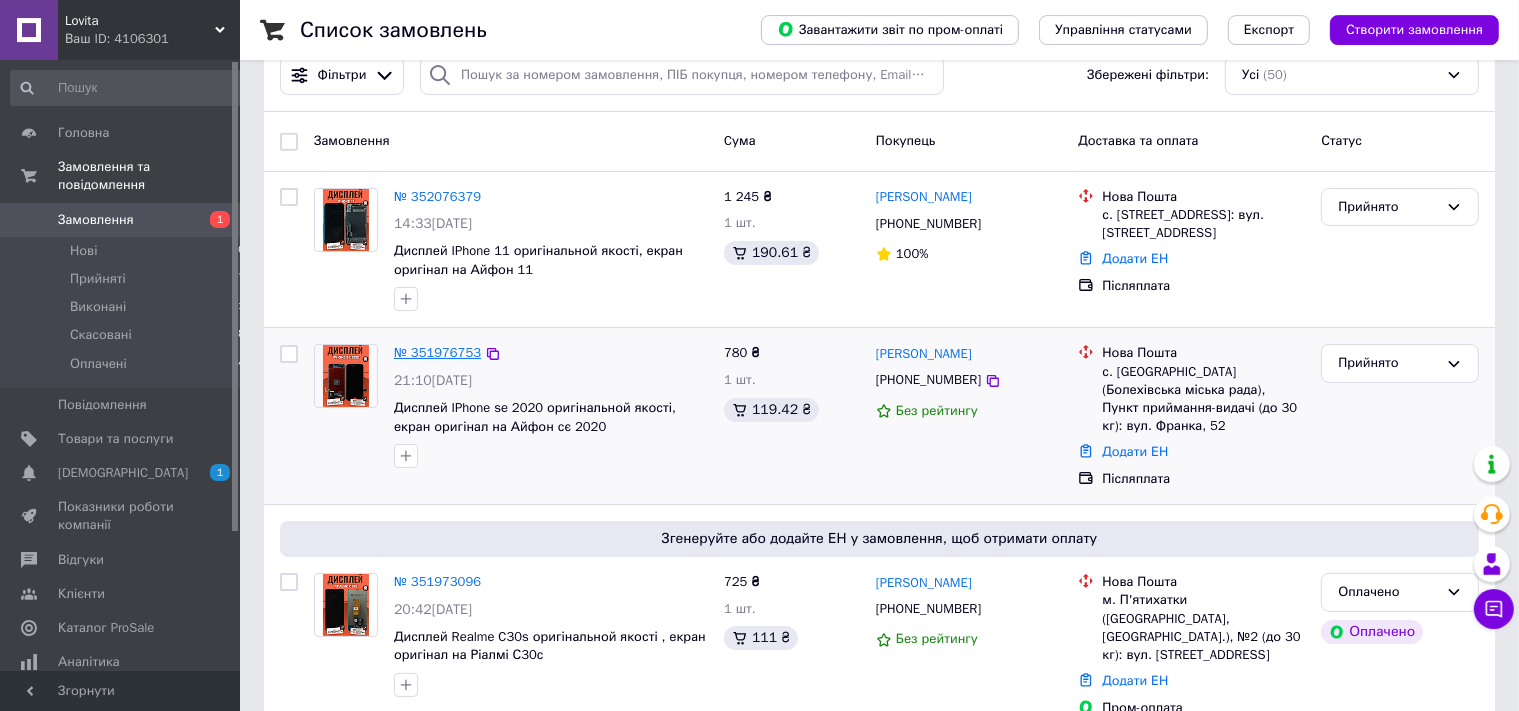 scroll, scrollTop: 105, scrollLeft: 0, axis: vertical 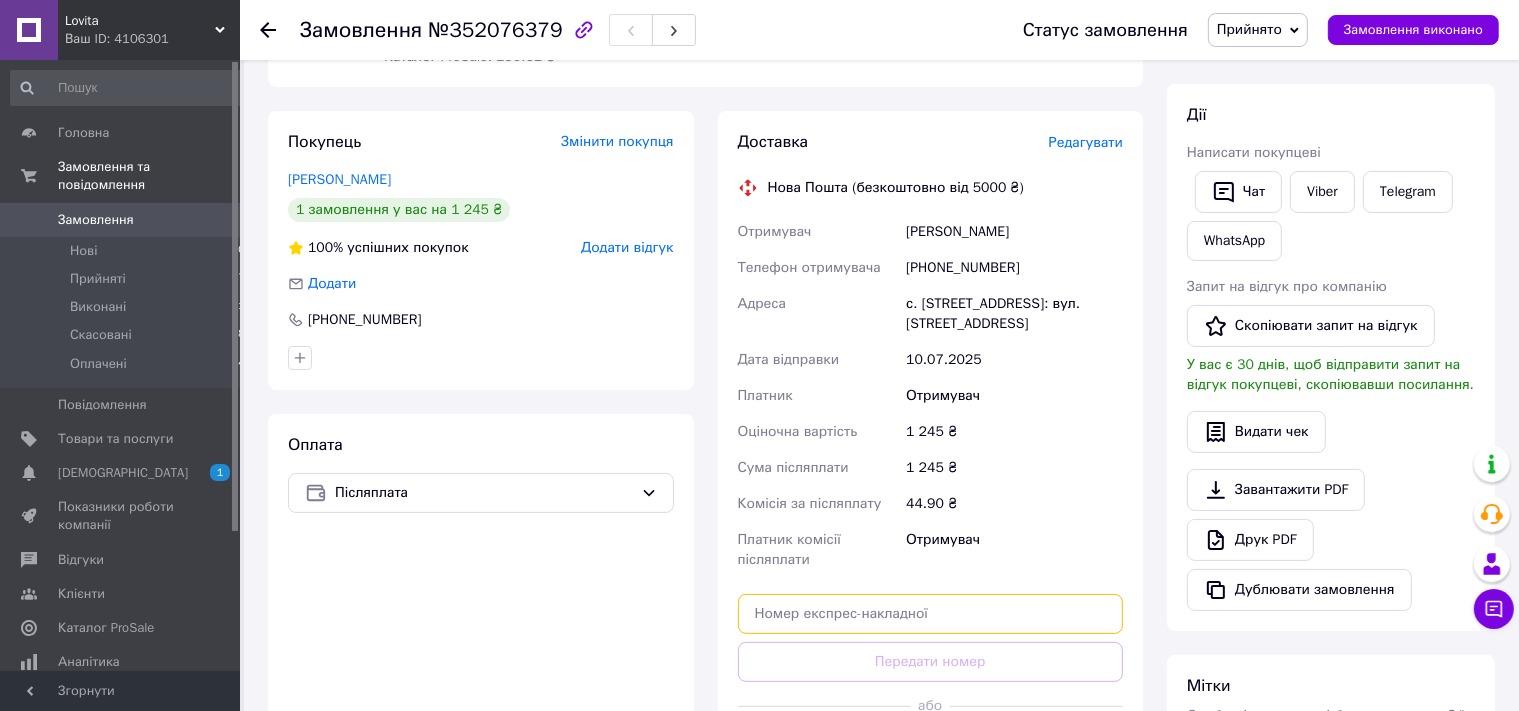 click at bounding box center (931, 614) 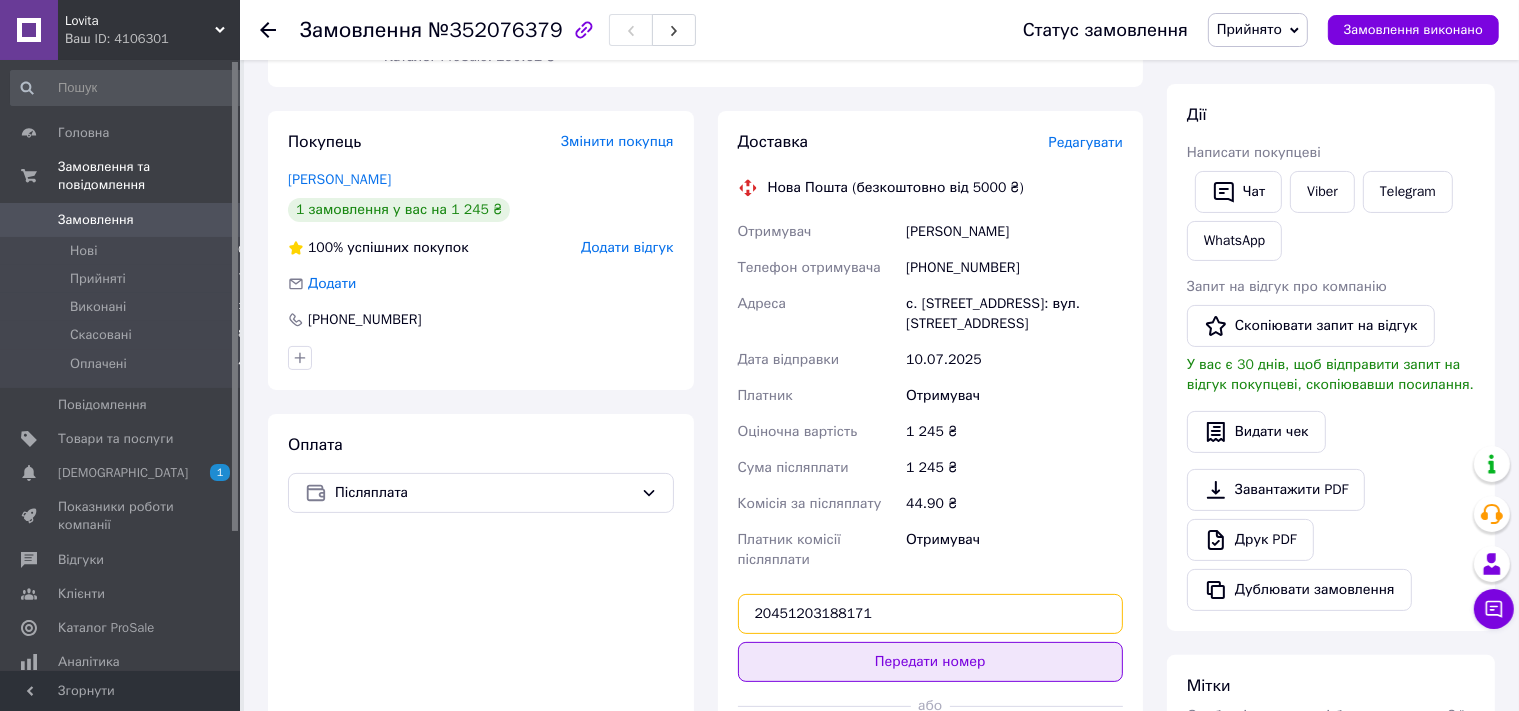 type on "20451203188171" 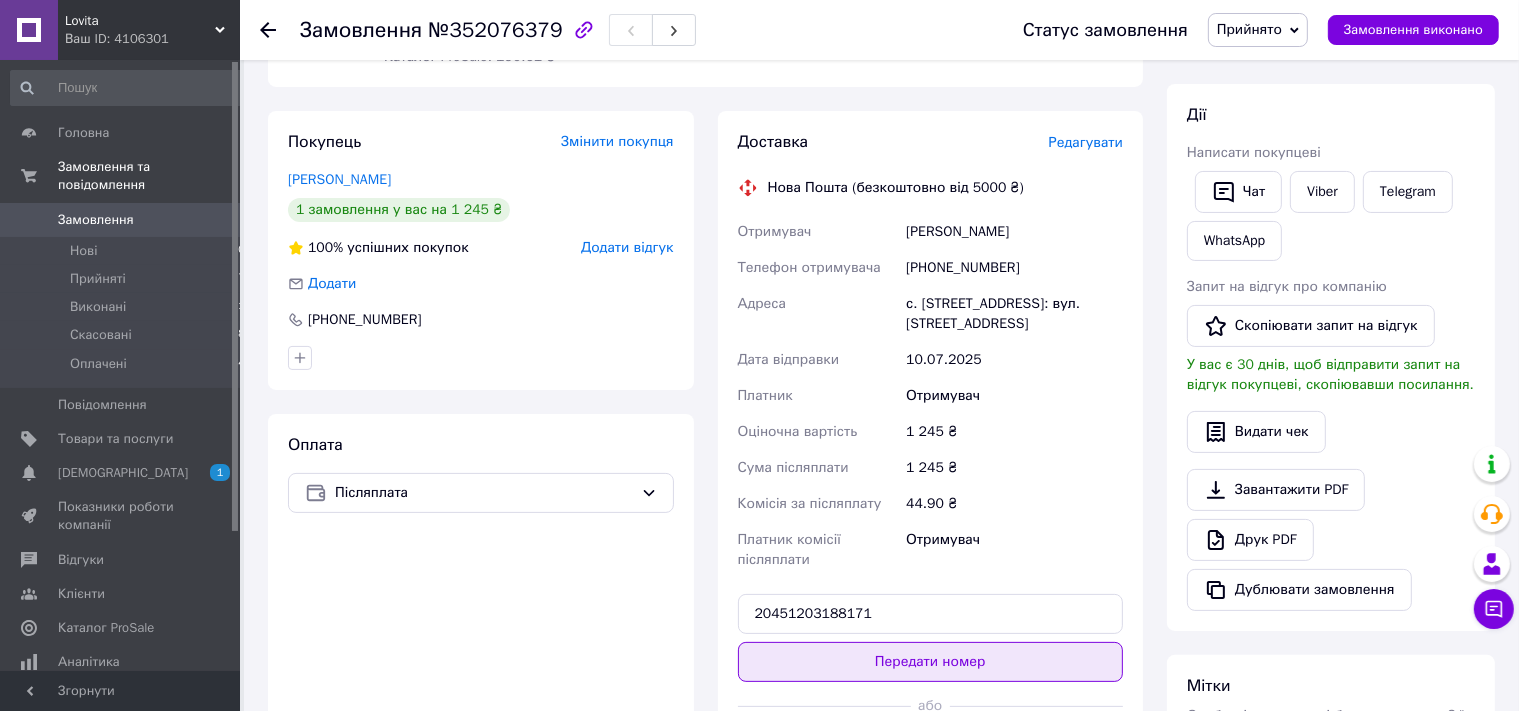 click on "Передати номер" at bounding box center [931, 662] 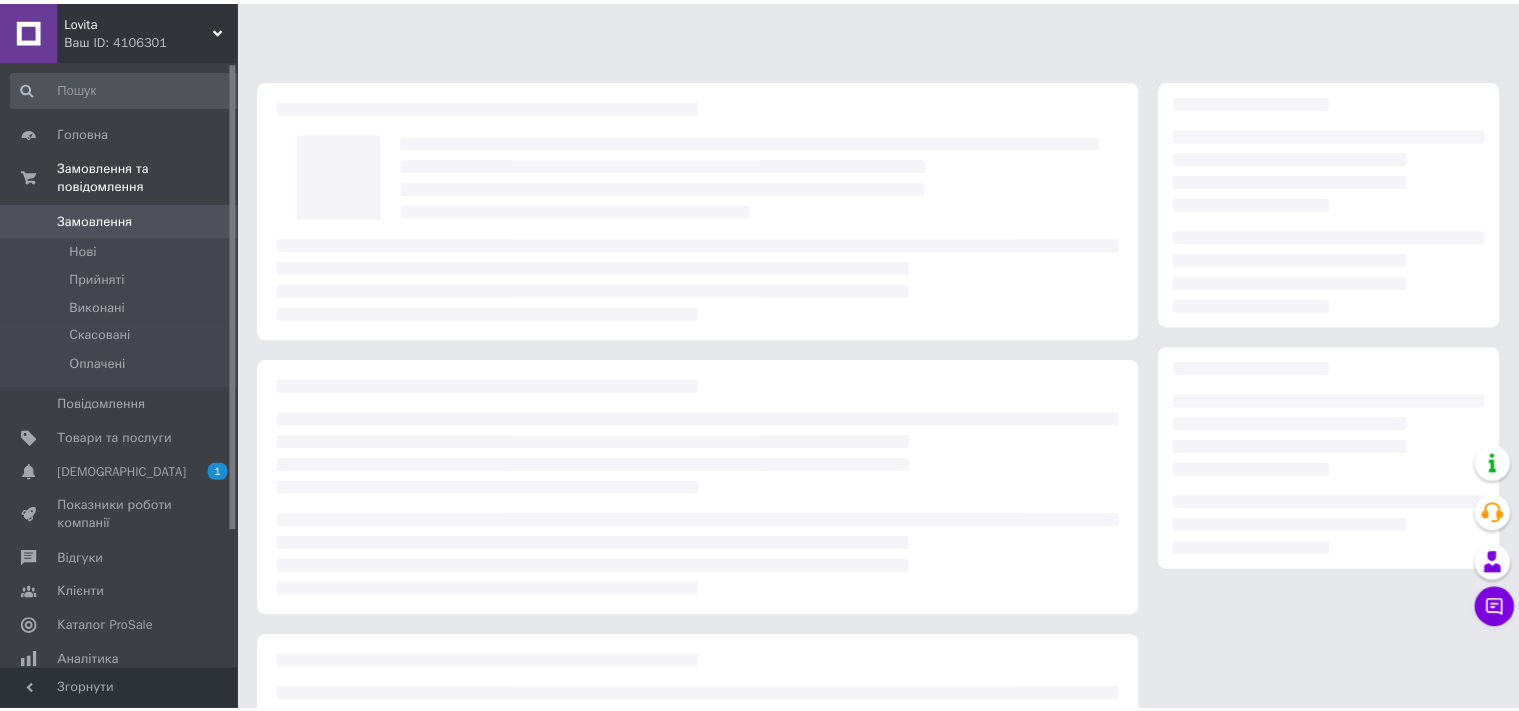 scroll, scrollTop: 0, scrollLeft: 0, axis: both 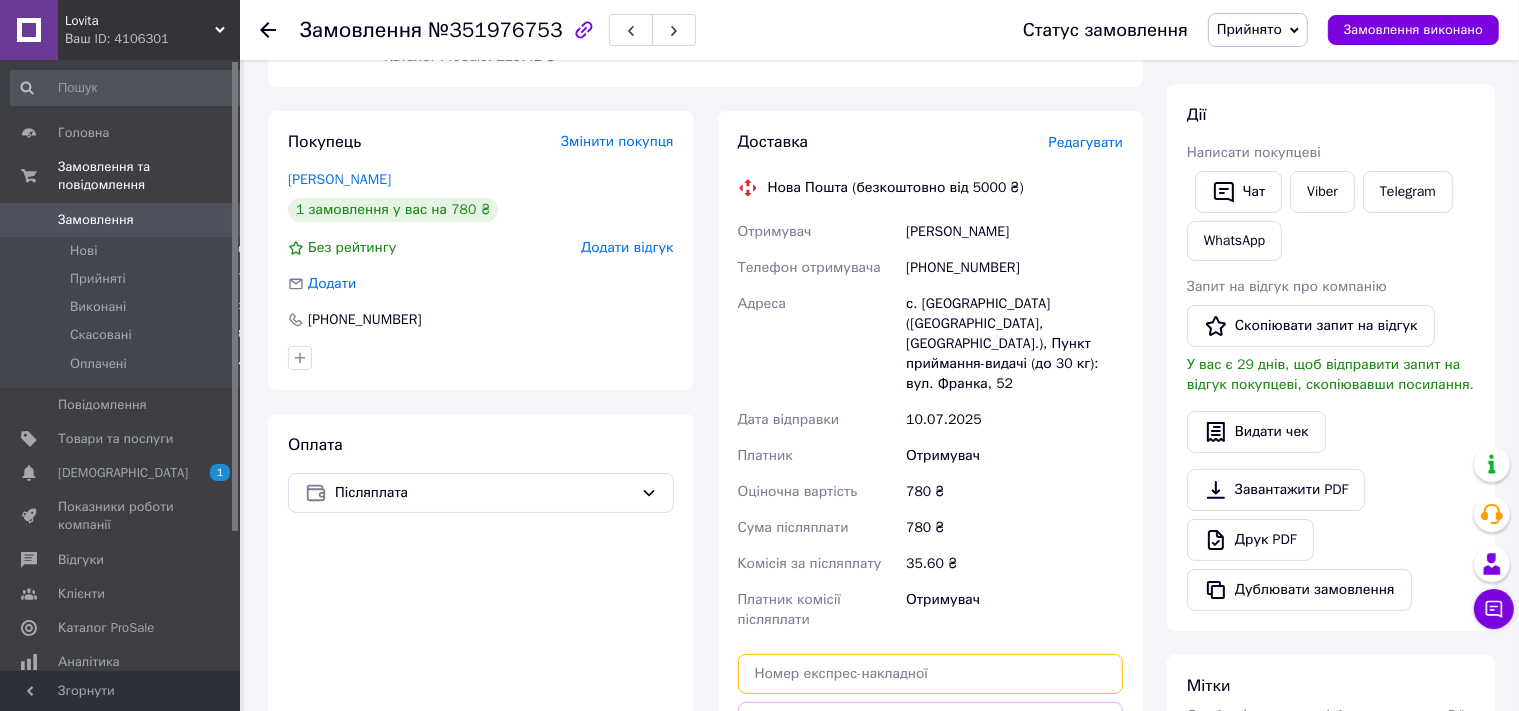 click at bounding box center (931, 674) 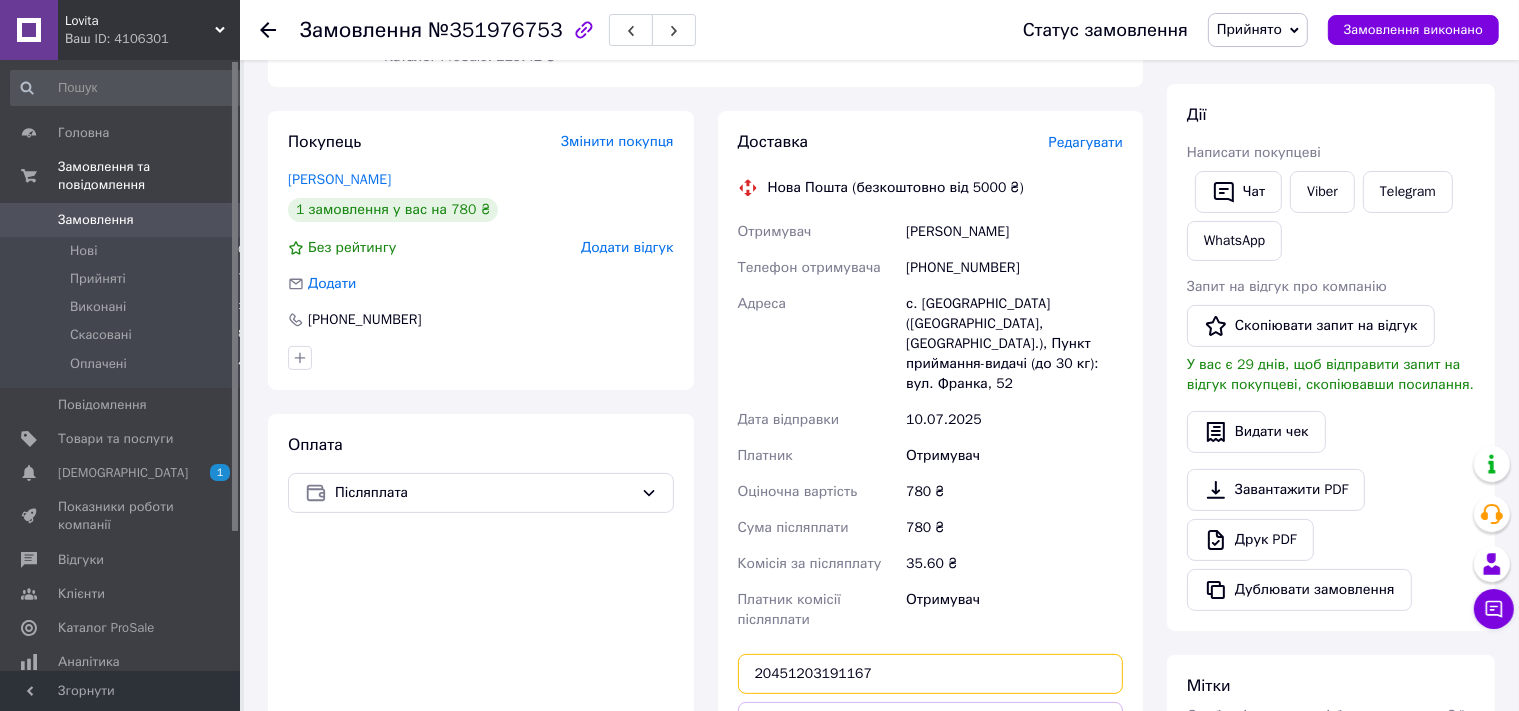 type on "20451203191167" 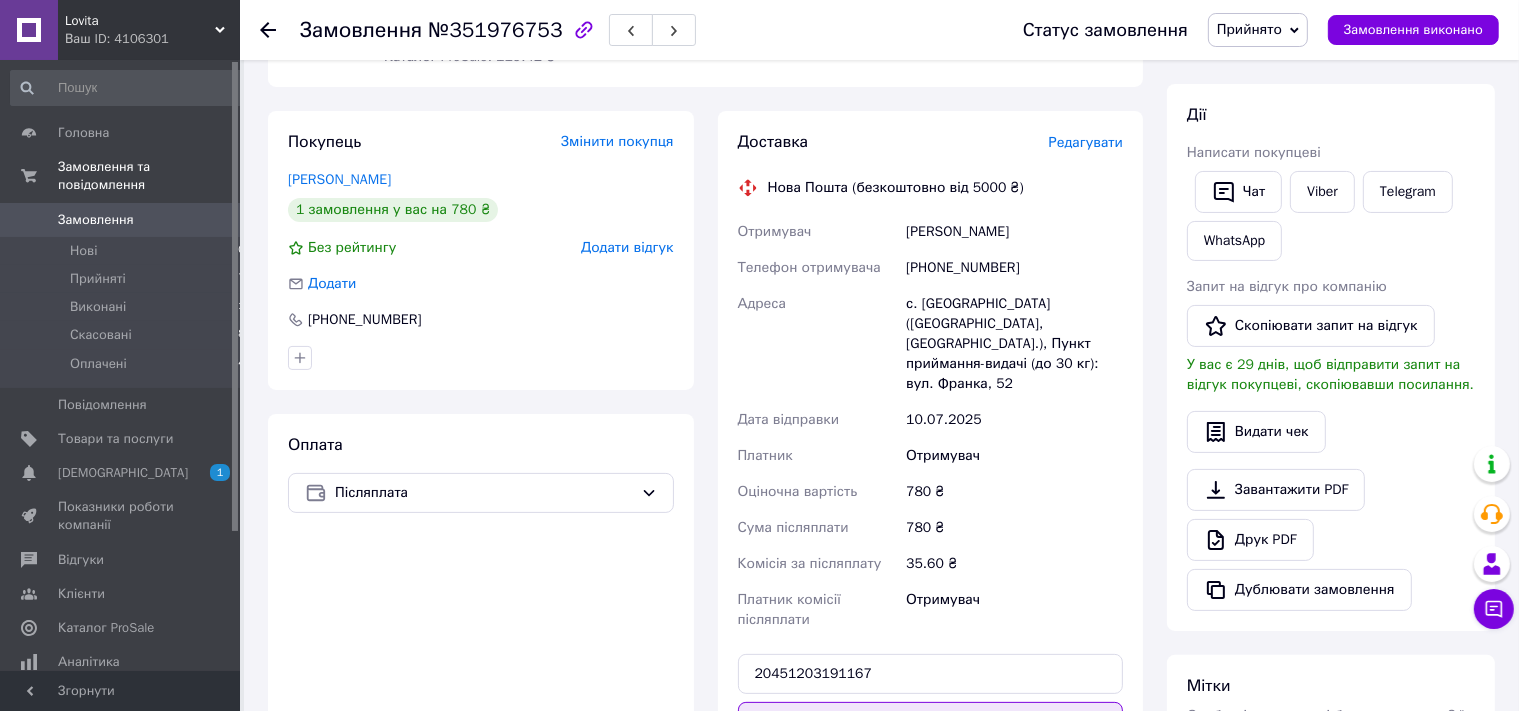 click on "Передати номер" at bounding box center (931, 722) 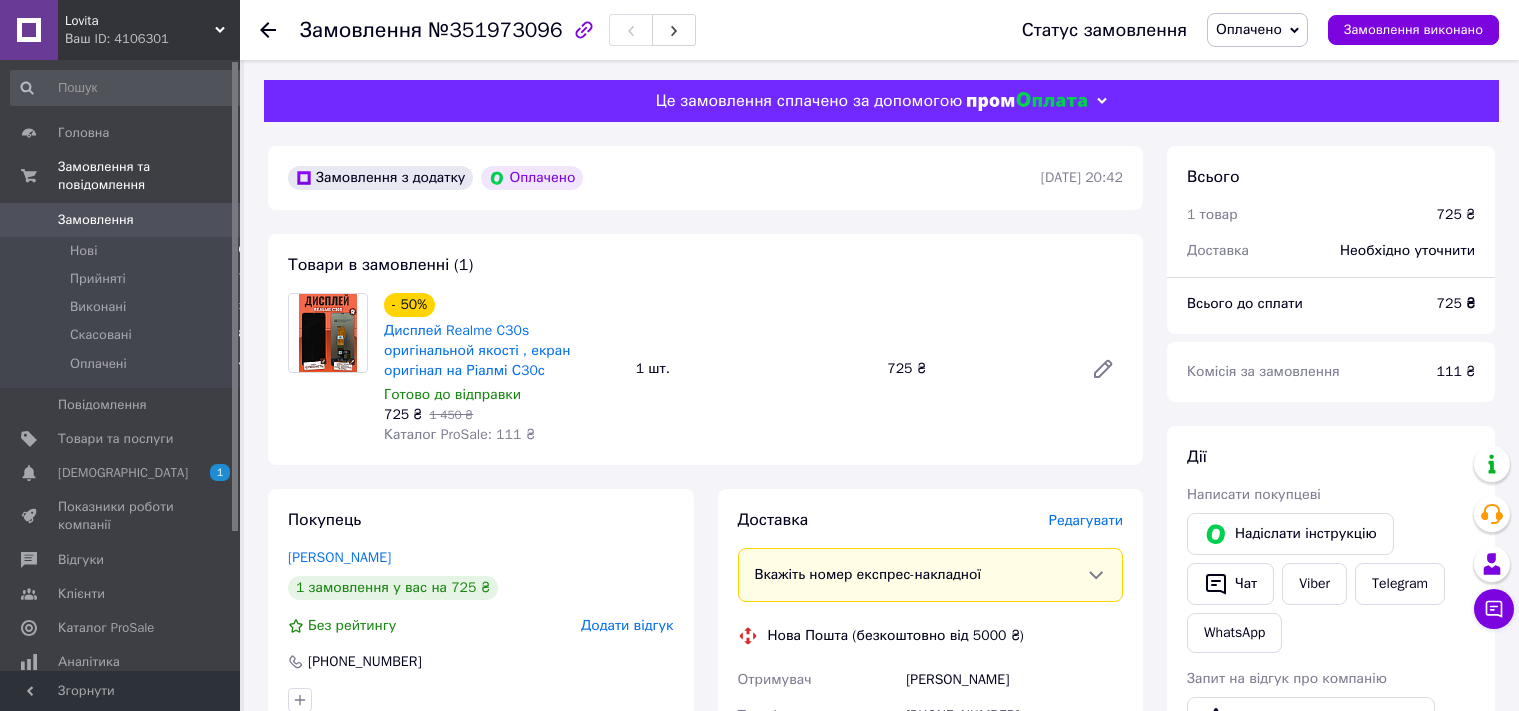 scroll, scrollTop: 0, scrollLeft: 0, axis: both 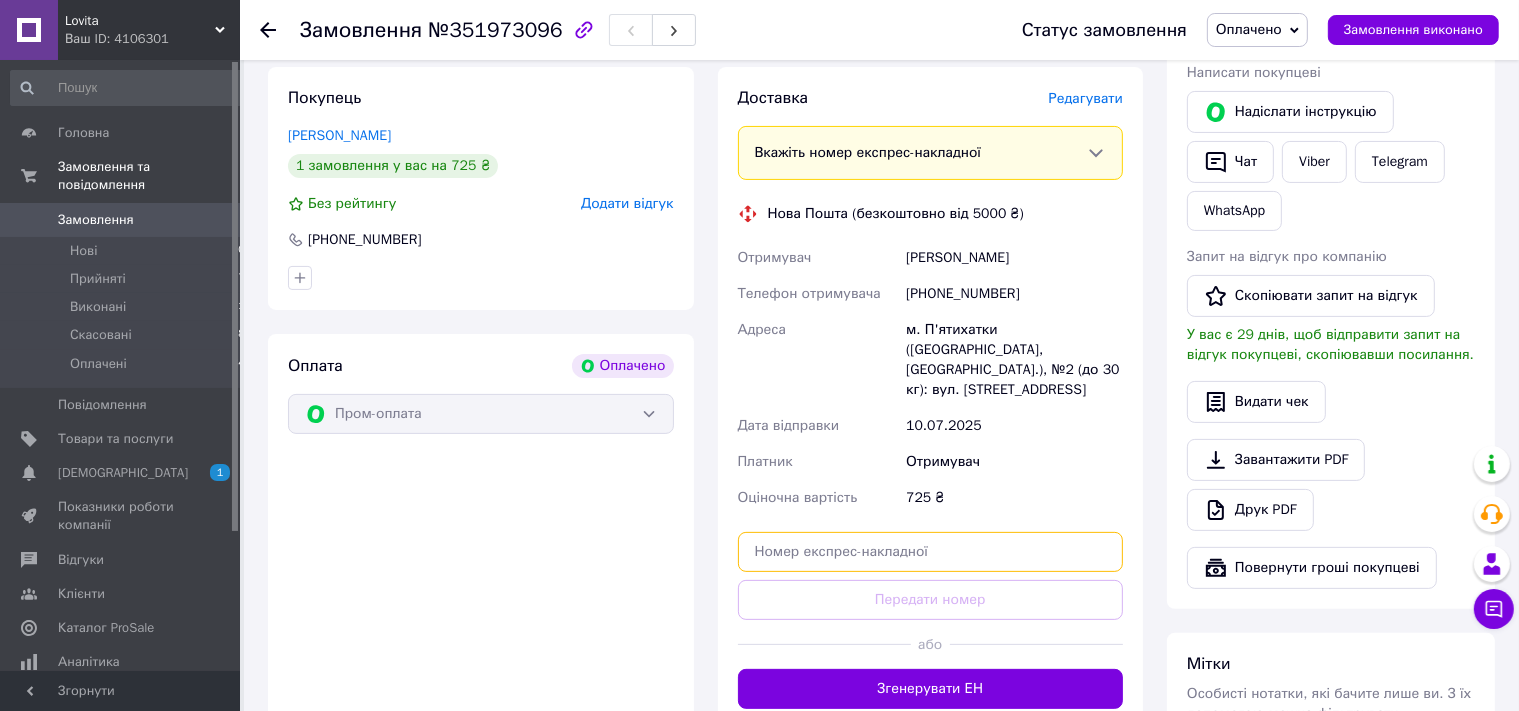 click at bounding box center [931, 552] 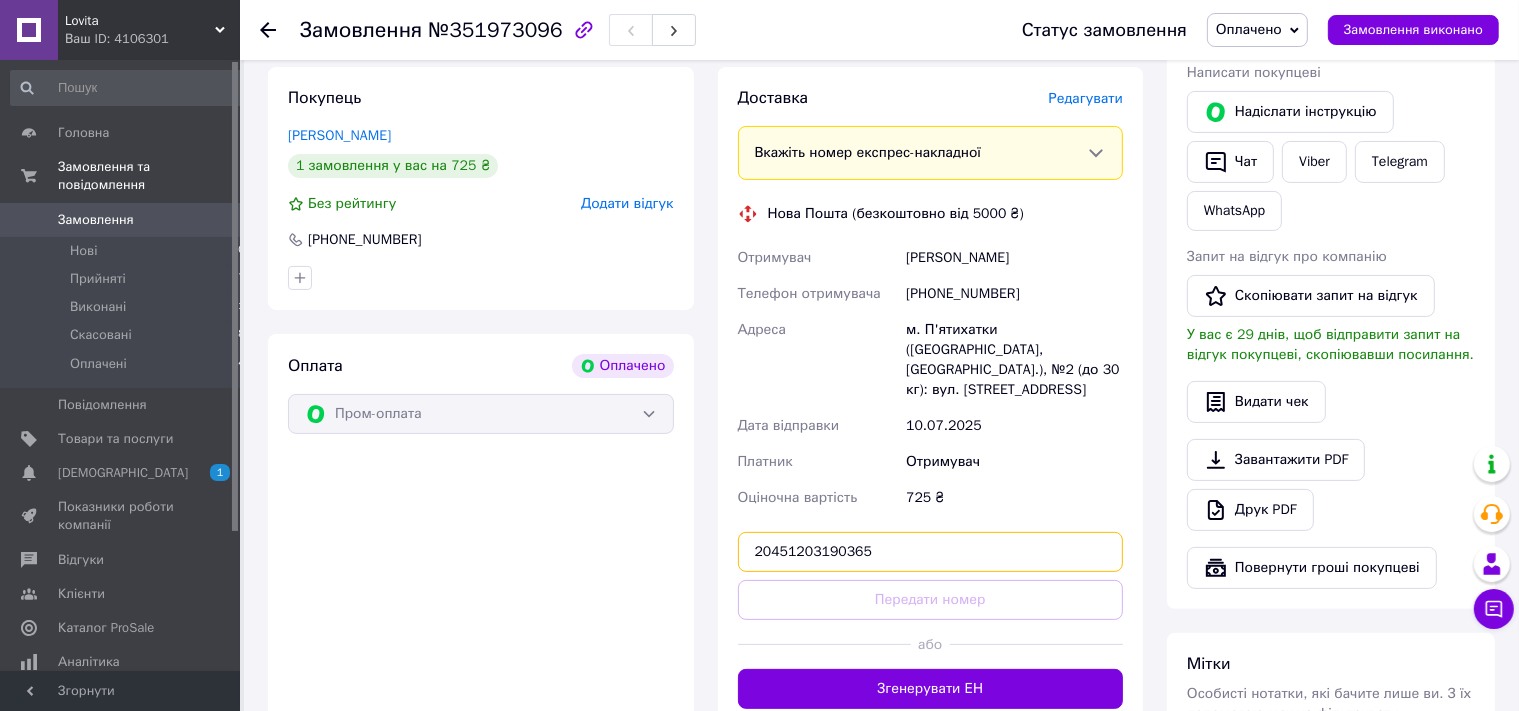 type on "20451203190365" 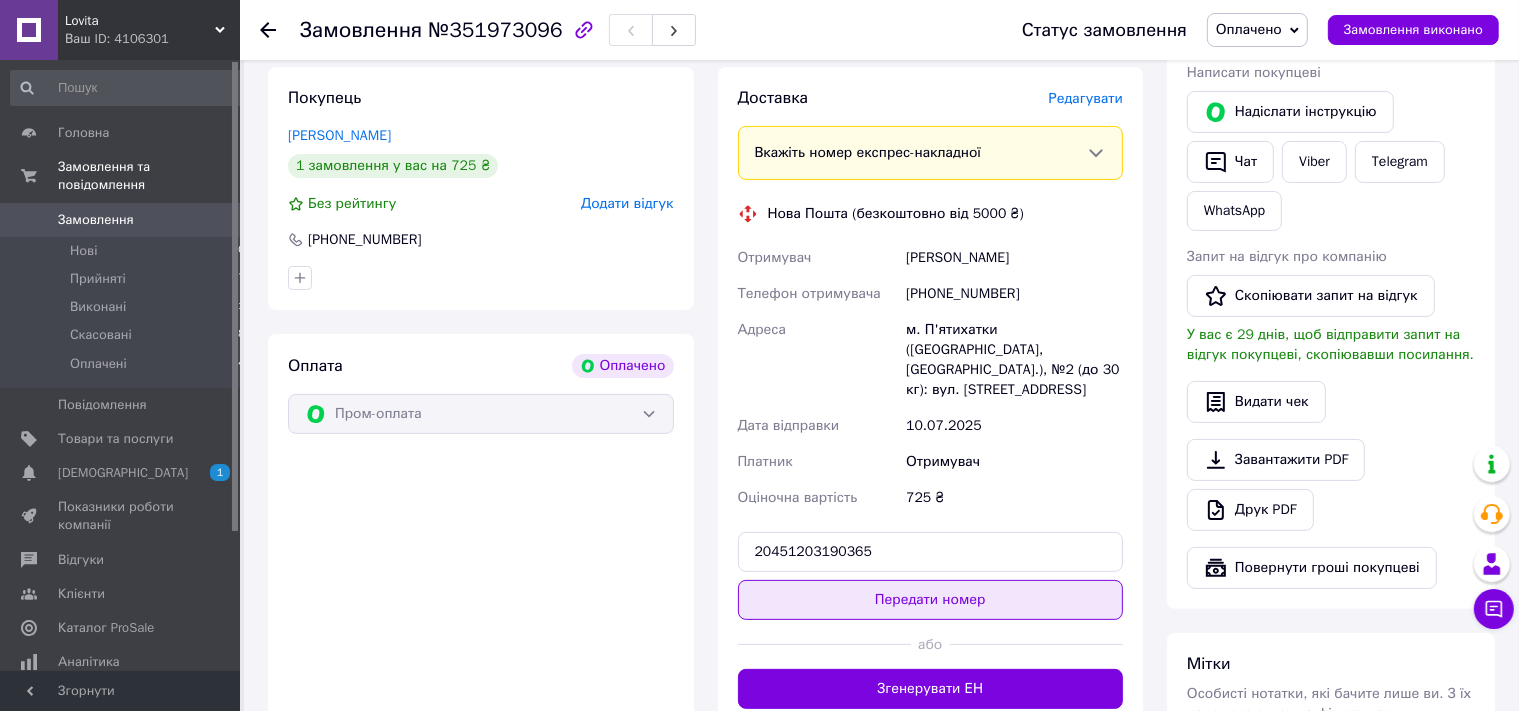 click on "Передати номер" at bounding box center (931, 600) 